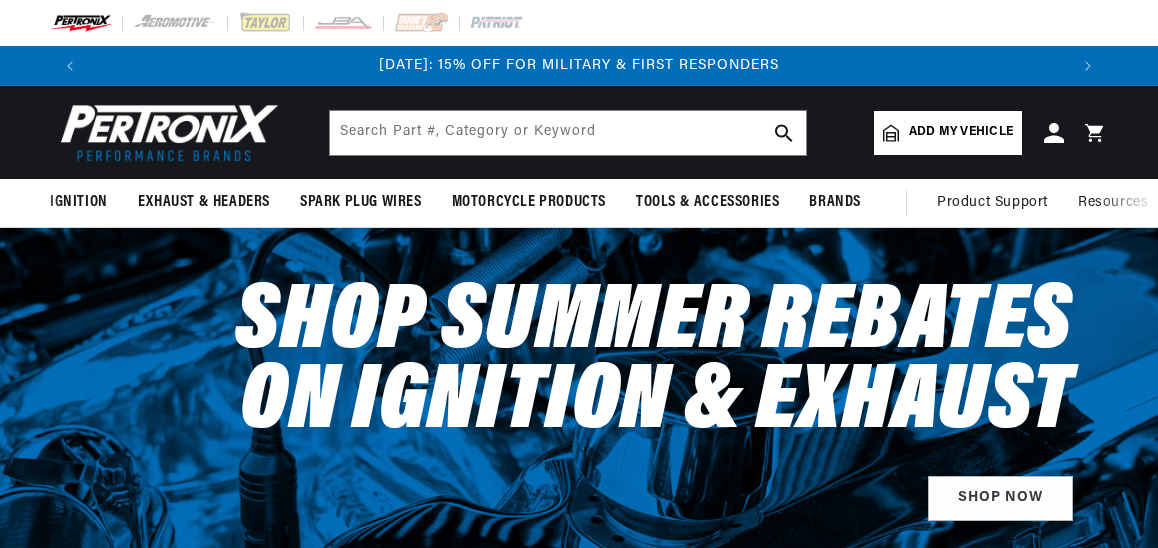 scroll, scrollTop: 0, scrollLeft: 0, axis: both 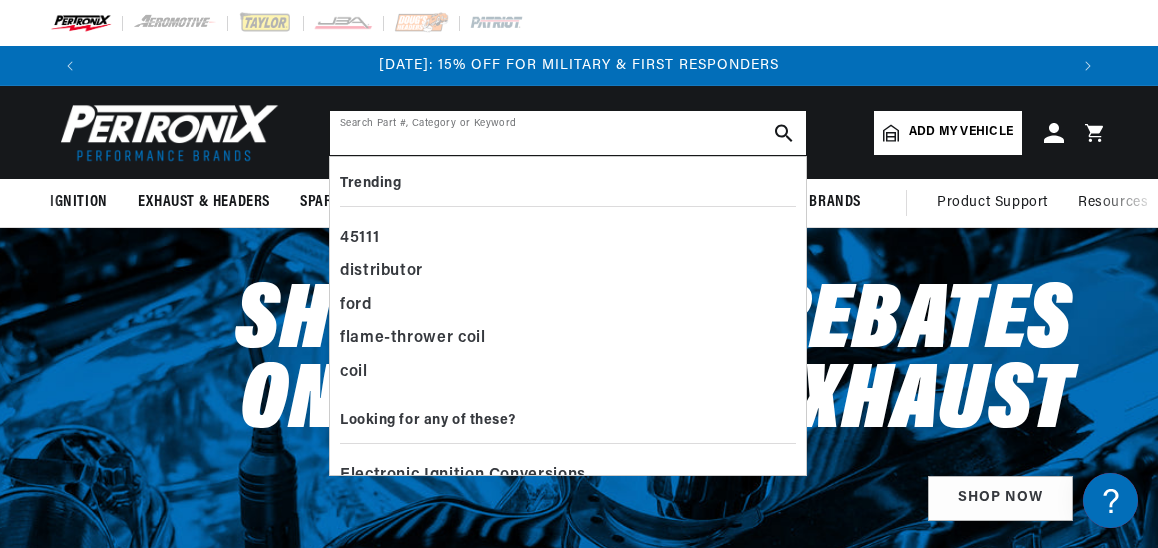 click at bounding box center (568, 133) 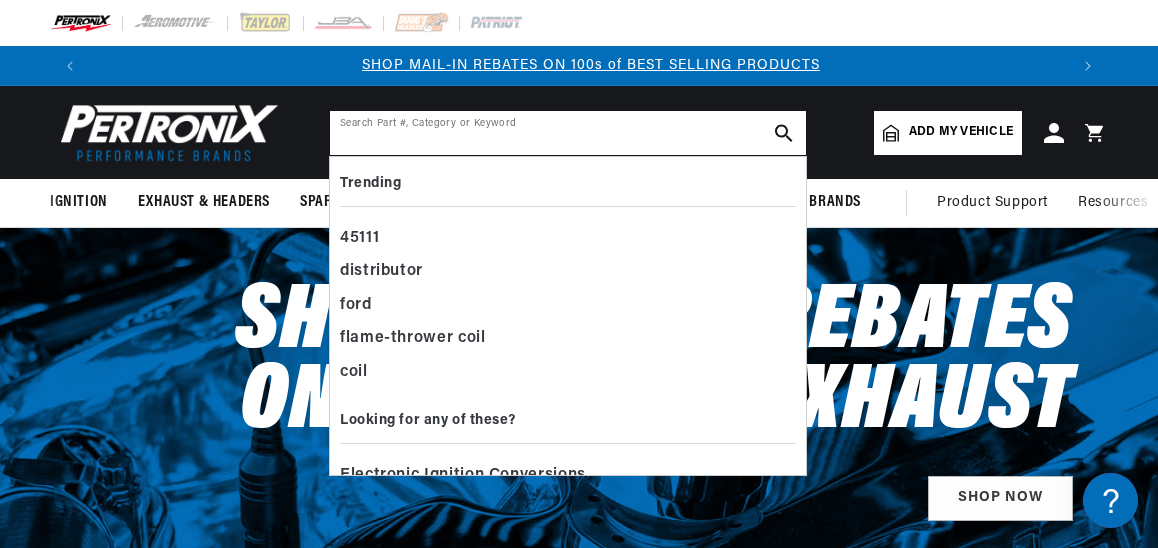 scroll, scrollTop: 0, scrollLeft: 978, axis: horizontal 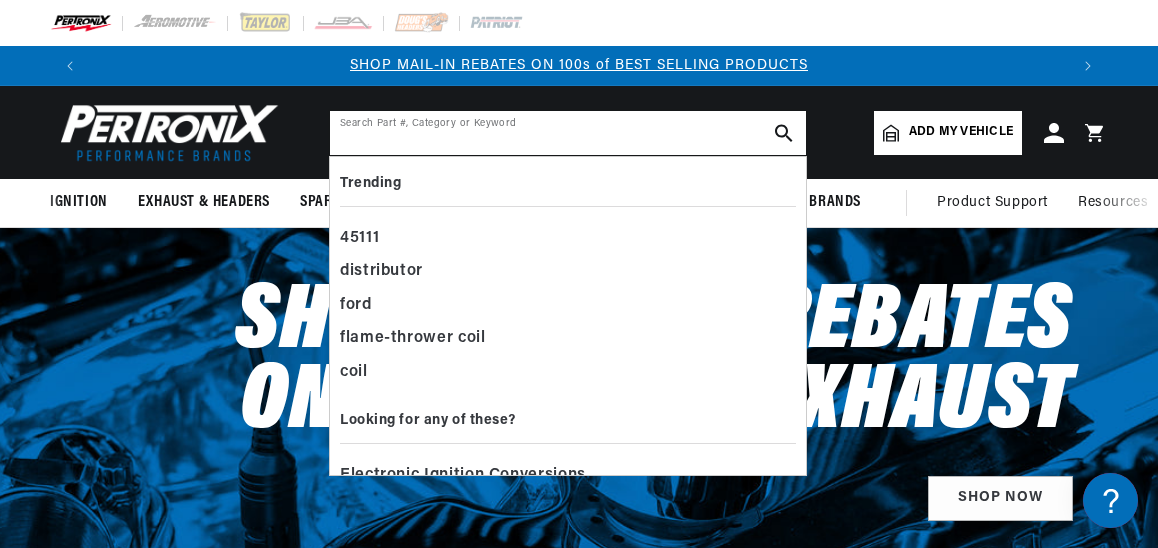 click at bounding box center [568, 133] 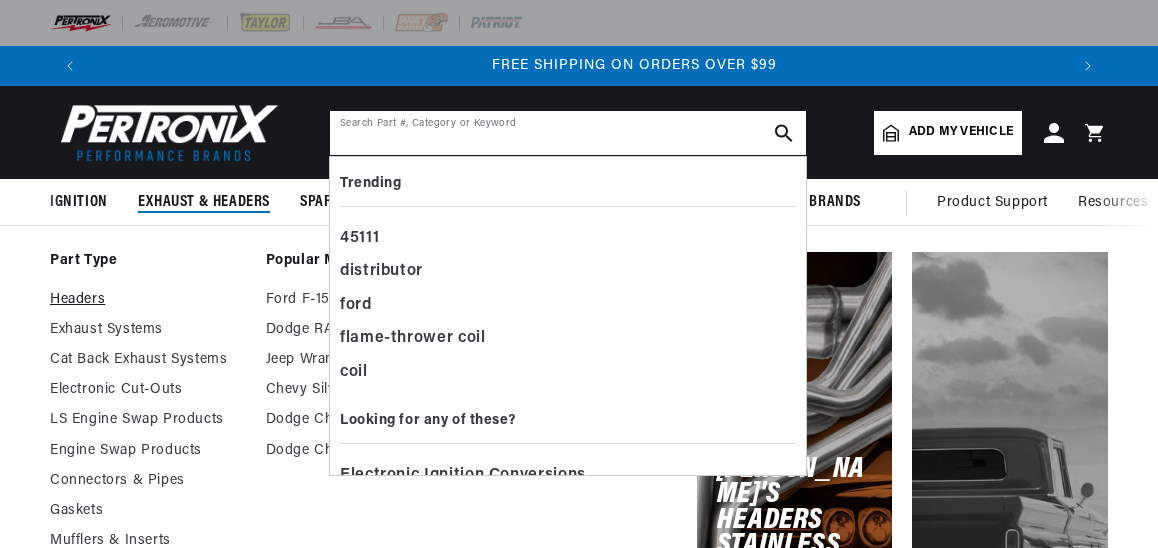 scroll, scrollTop: 0, scrollLeft: 1956, axis: horizontal 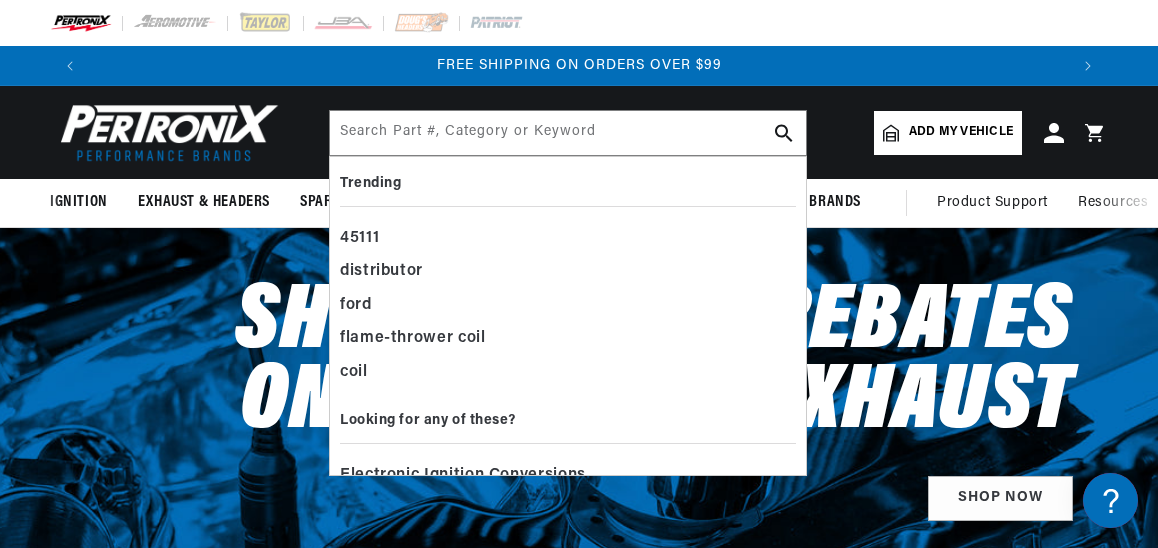 click on "Add my vehicle" at bounding box center [961, 132] 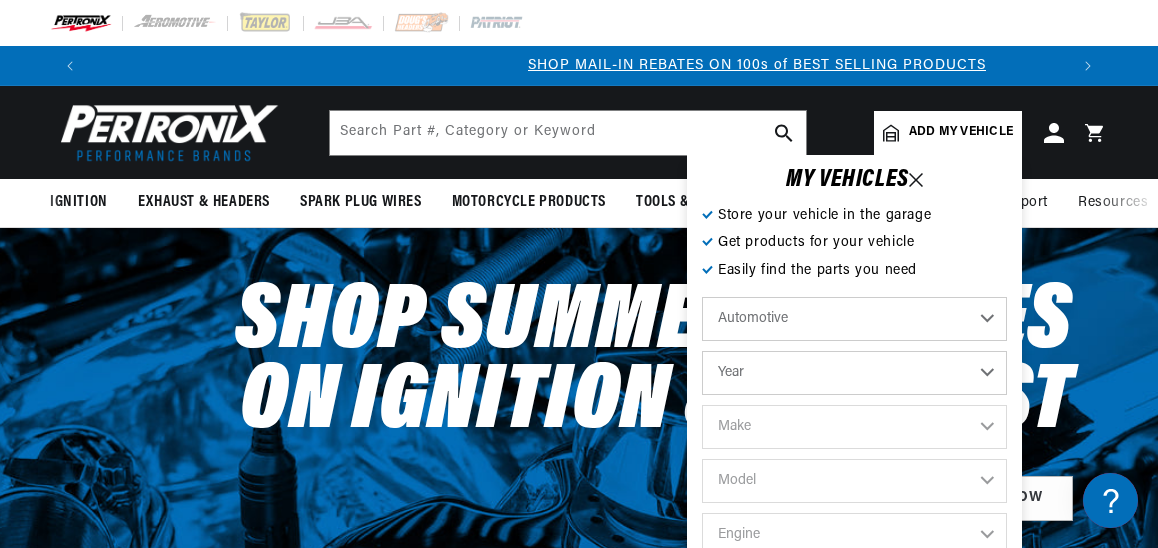 scroll, scrollTop: 0, scrollLeft: 197, axis: horizontal 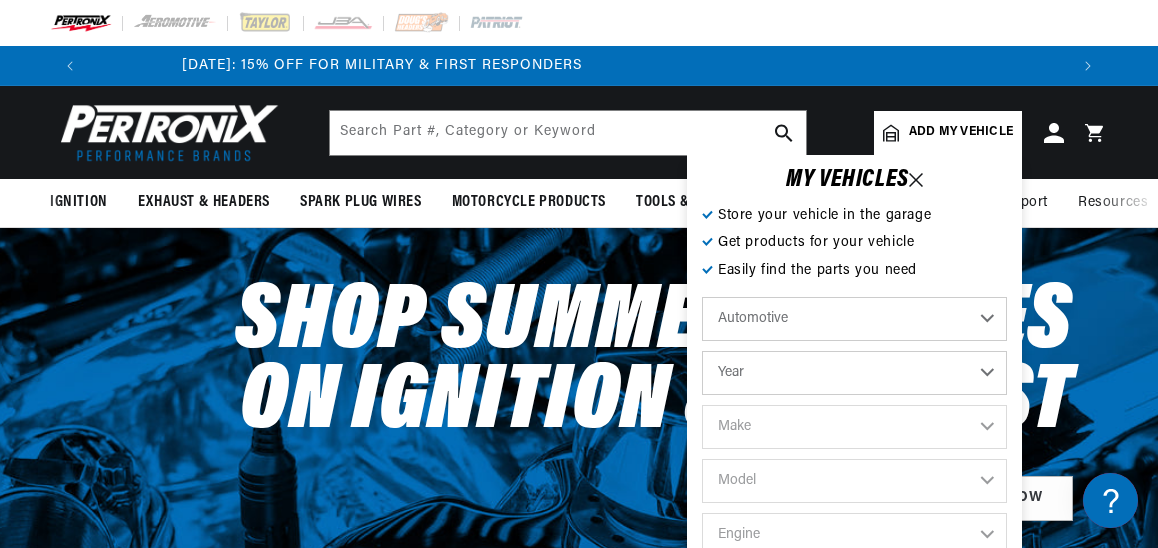 click on "Automotive
Agricultural
Industrial
Marine
Motorcycle" at bounding box center (854, 319) 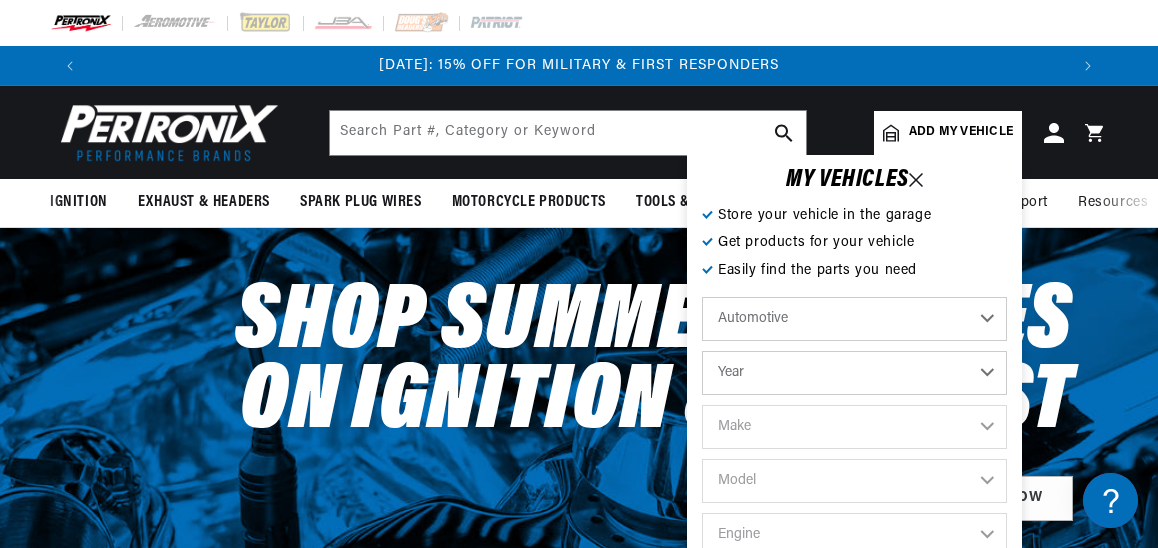 click on "Year
2022
2021
2020
2019
2018
2017
2016
2015
2014
2013
2012
2011
2010
2009
2008
2007
2006
2005
2004
2003
2002
2001
2000
1999
1998
1997
1996
1995
1994
1993
1992
1991
1990
1989
1988
1987
1986 1985" at bounding box center [854, 373] 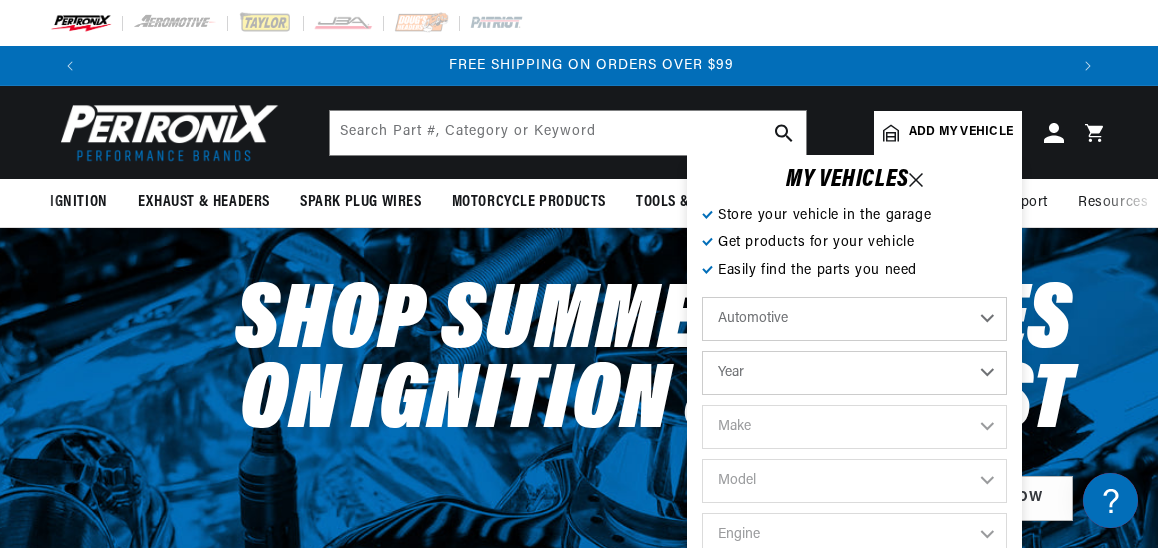 scroll, scrollTop: 0, scrollLeft: 1956, axis: horizontal 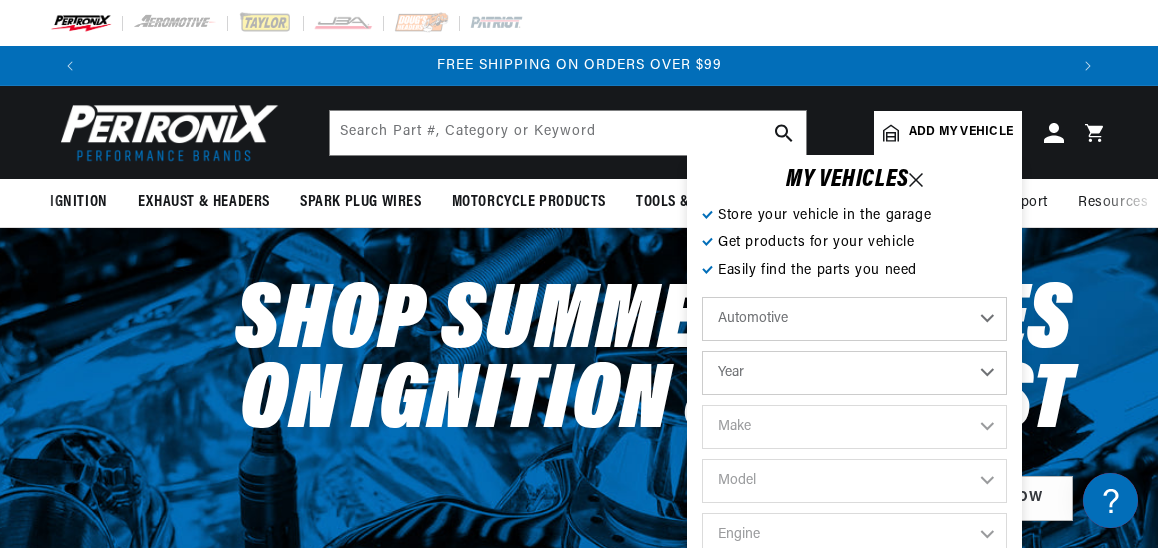select on "1972" 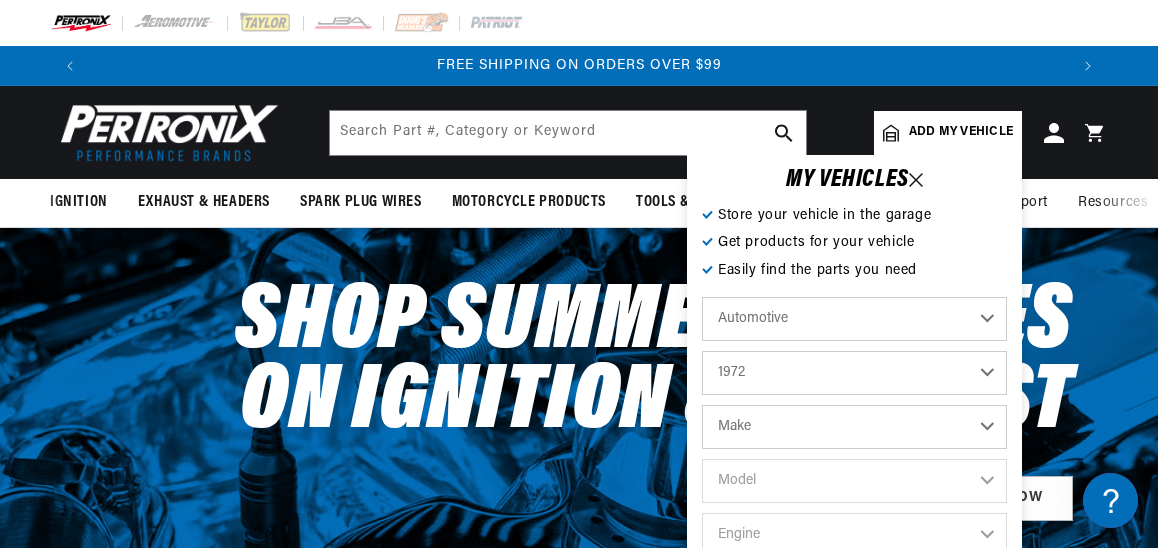 click on "Make
Alfa Romeo
American Motors
Aston Martin
Audi
Austin
BMW
Buick
Cadillac
Checker
Chevrolet
Chrysler
Citroen
DeTomaso
Dodge
Ferrari
Fiat
Ford
Ford (Europe)
GMC
IHC Truck
International
Jaguar
Jeep
Lamborghini
Lincoln
Lotus
Maserati
Mazda
Mercedes-Benz
Mercury
MG
Nissan
Oldsmobile Opel" at bounding box center [854, 427] 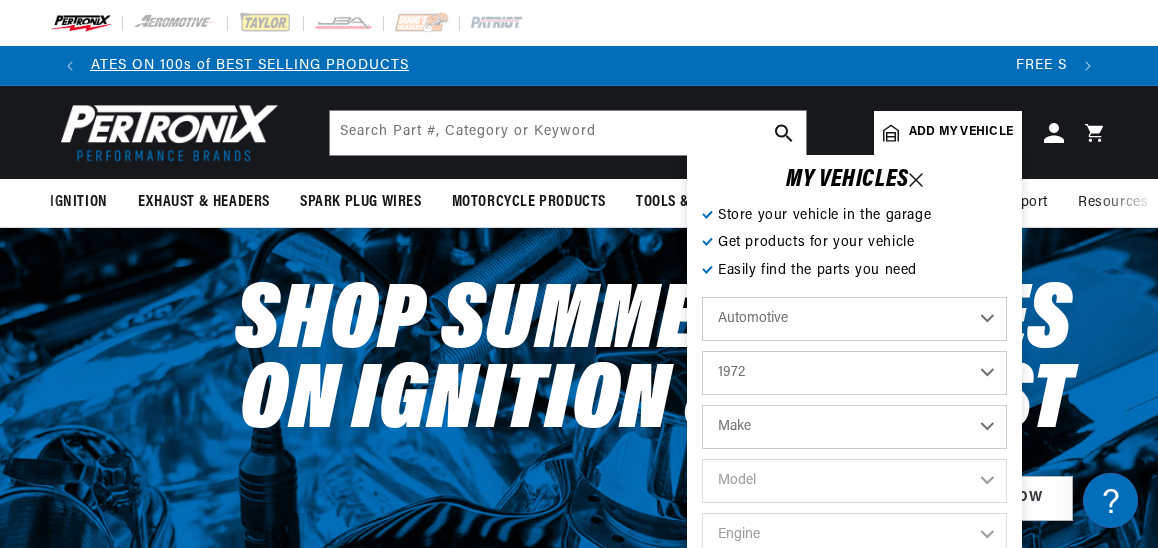 select on "DeTomaso" 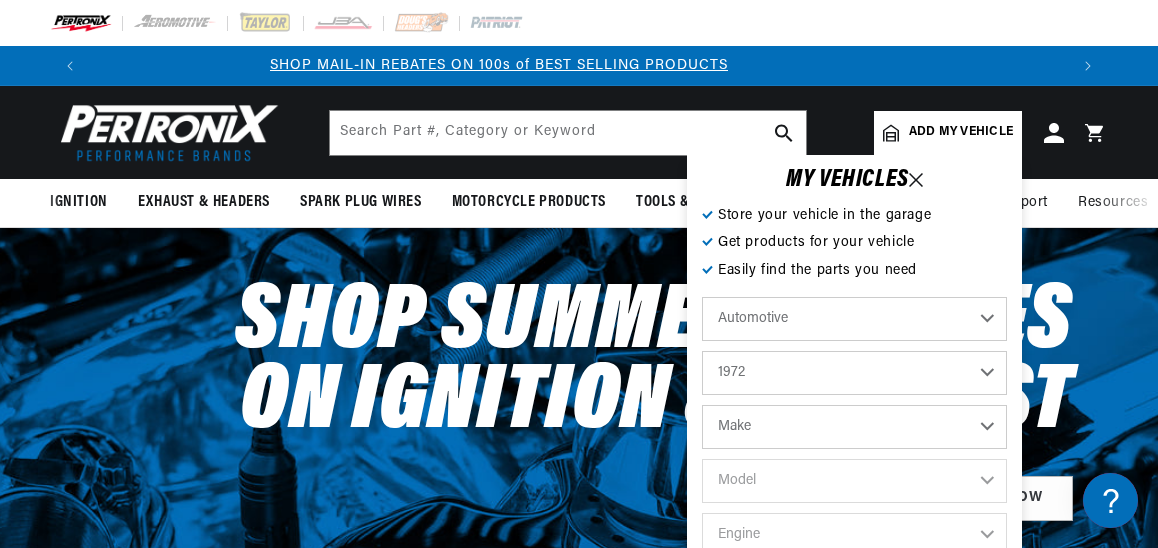 select on "DeTomaso" 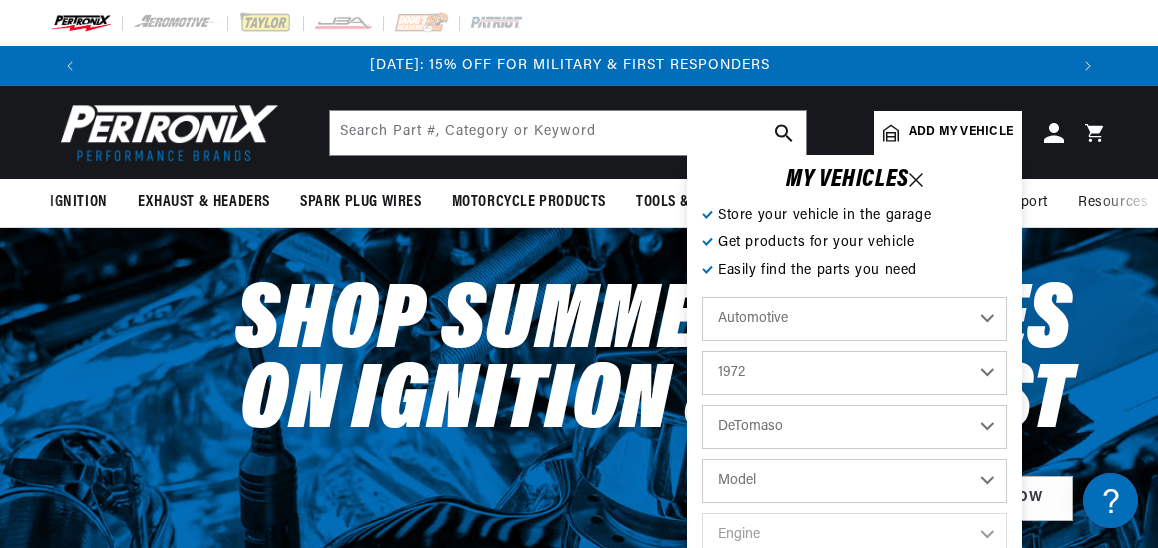 scroll, scrollTop: 0, scrollLeft: 0, axis: both 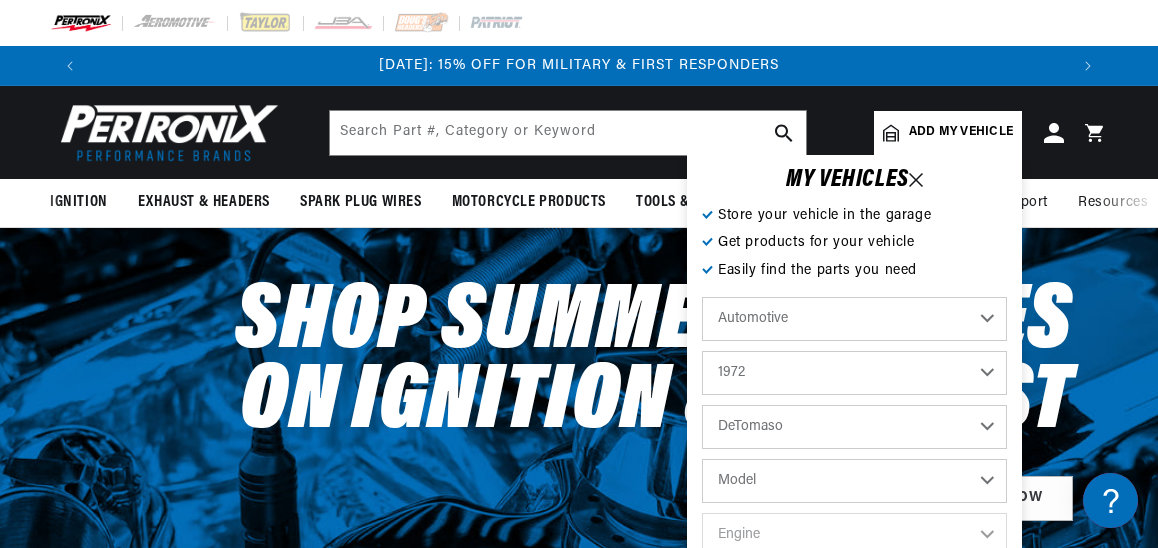 click on "Model
Pantera" at bounding box center [854, 481] 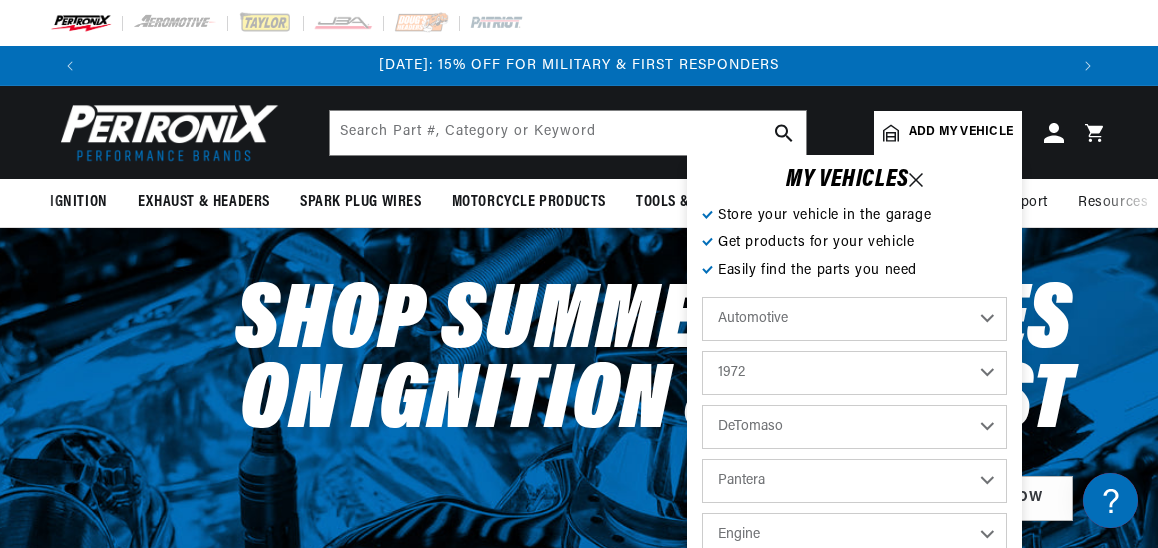 click on "Engine
5.8L" at bounding box center [854, 535] 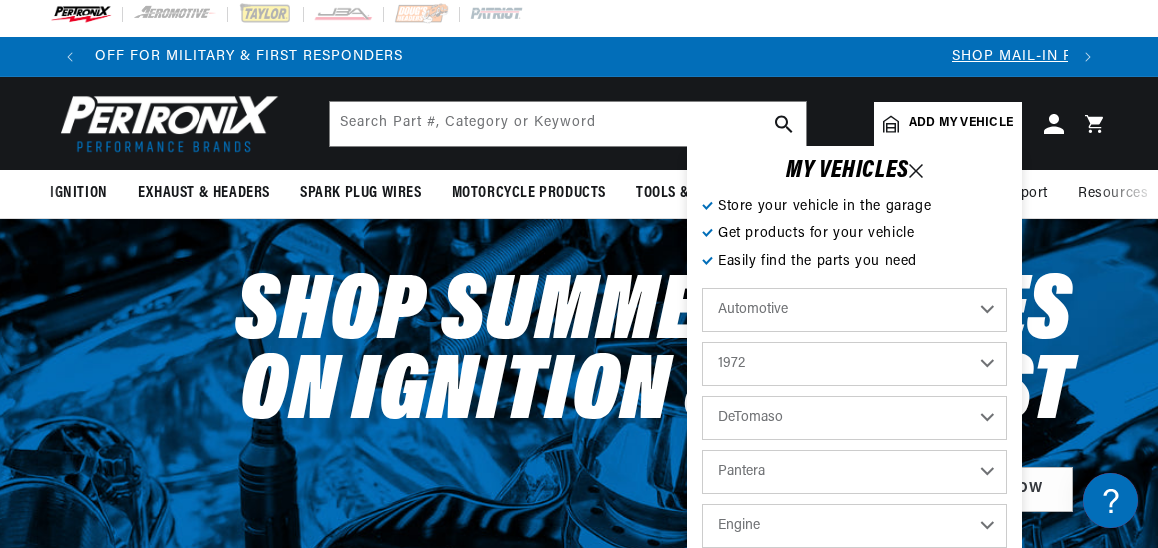 select on "5.8L" 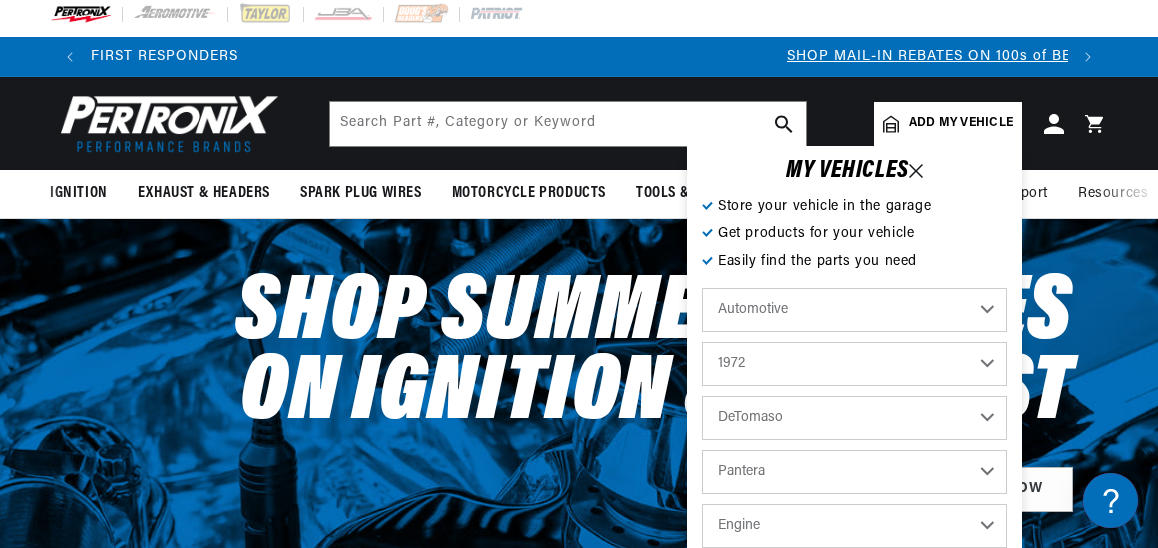 select on "5.8L" 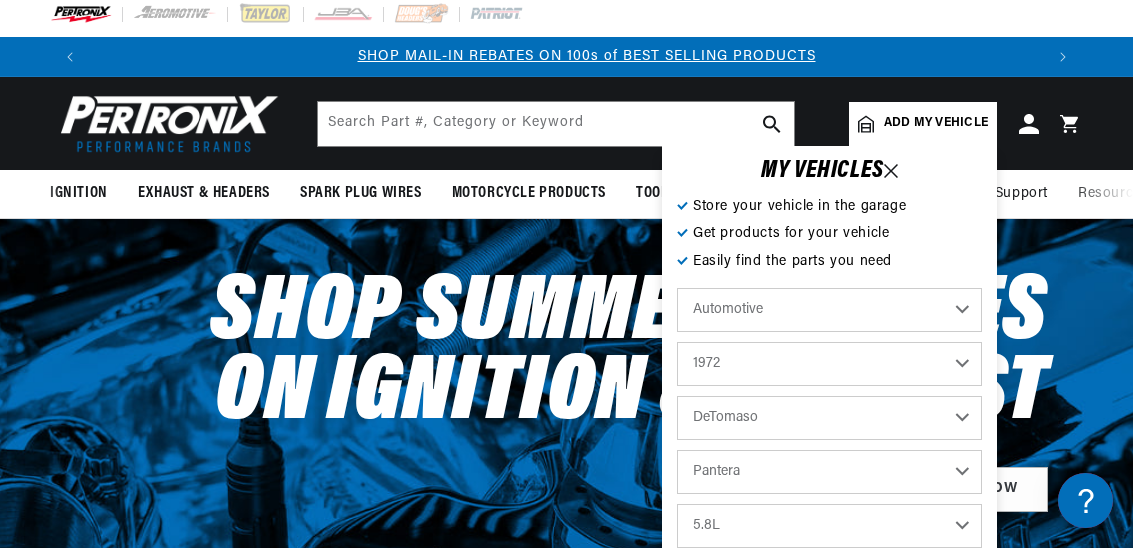 scroll, scrollTop: 0, scrollLeft: 953, axis: horizontal 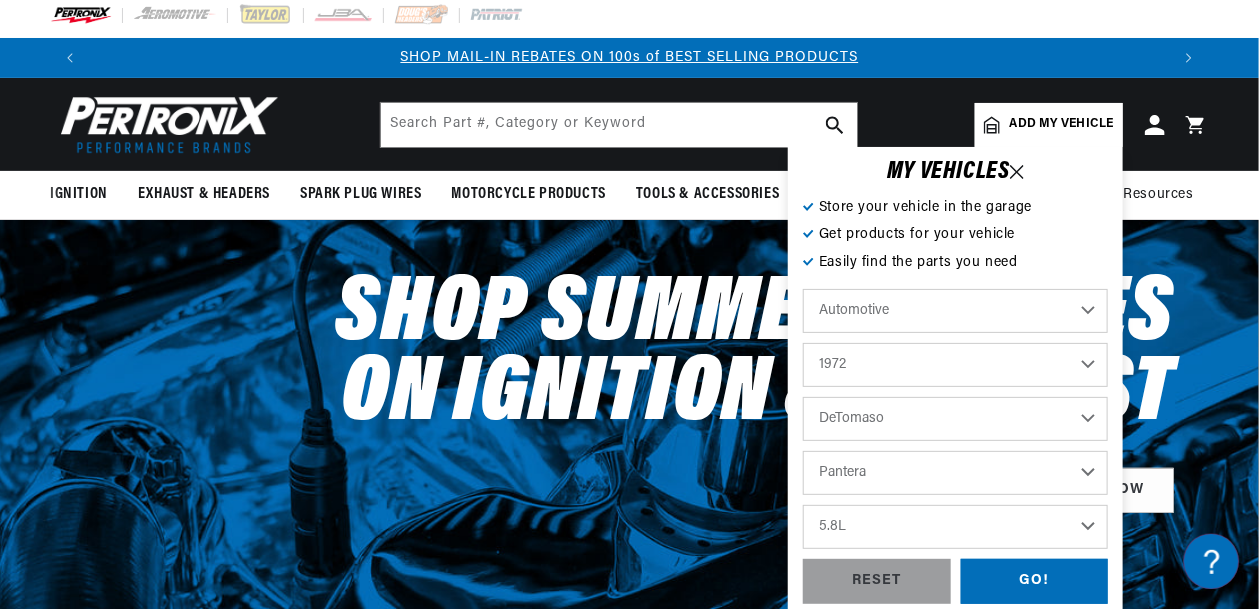click at bounding box center [165, 124] 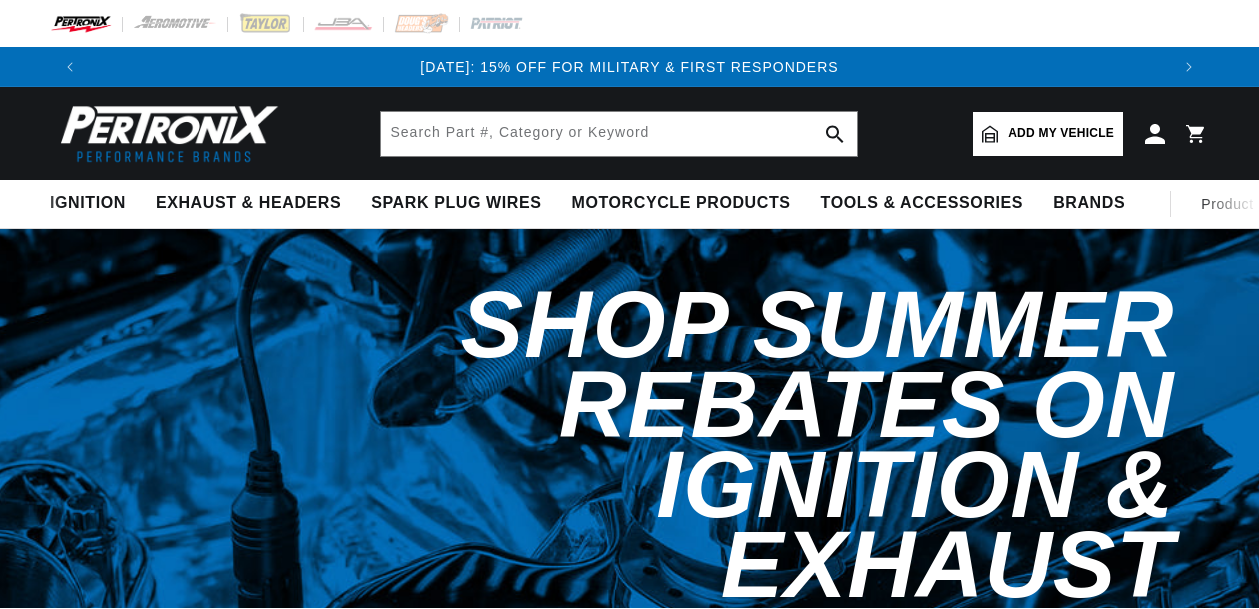 scroll, scrollTop: 0, scrollLeft: 0, axis: both 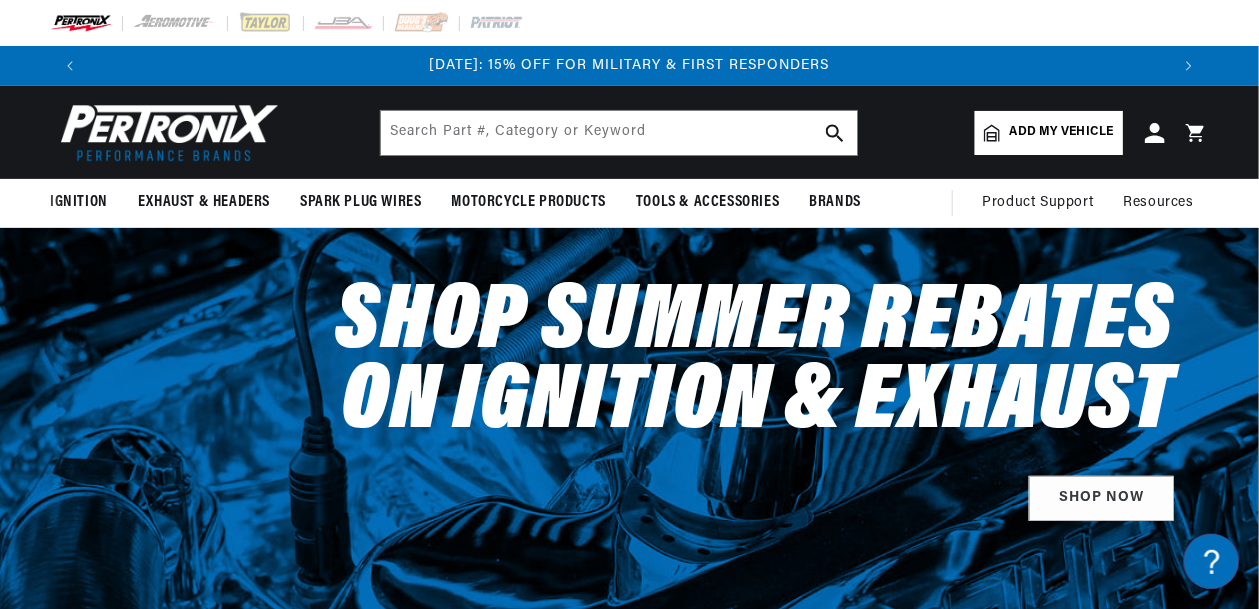 click on "Add my vehicle" at bounding box center [1049, 133] 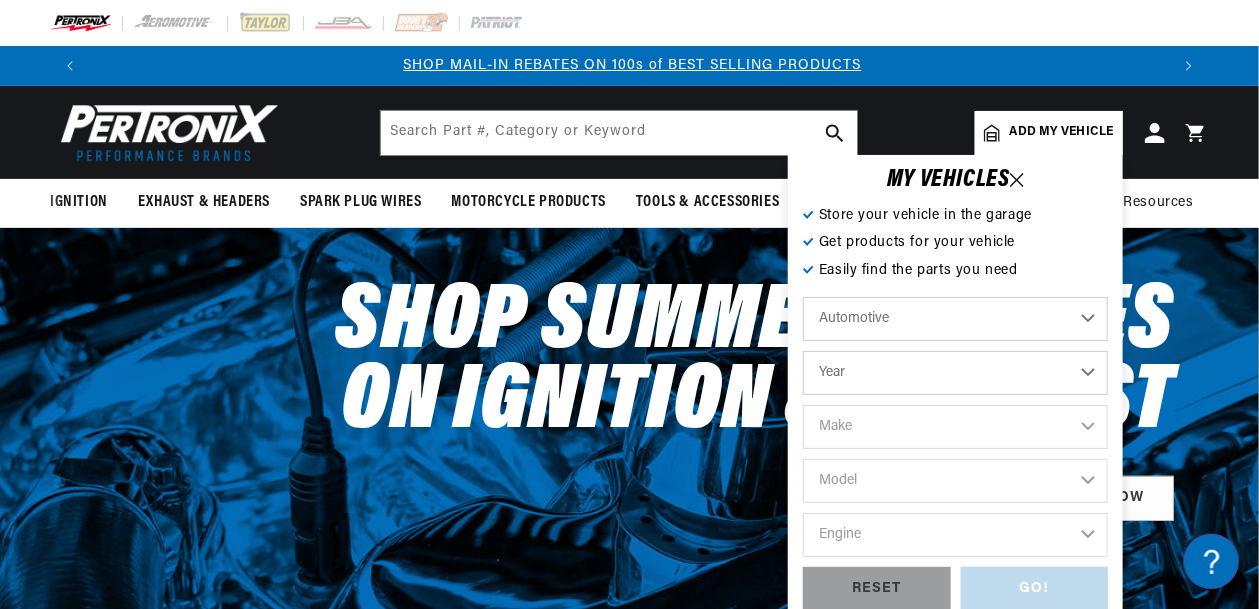 scroll, scrollTop: 0, scrollLeft: 1079, axis: horizontal 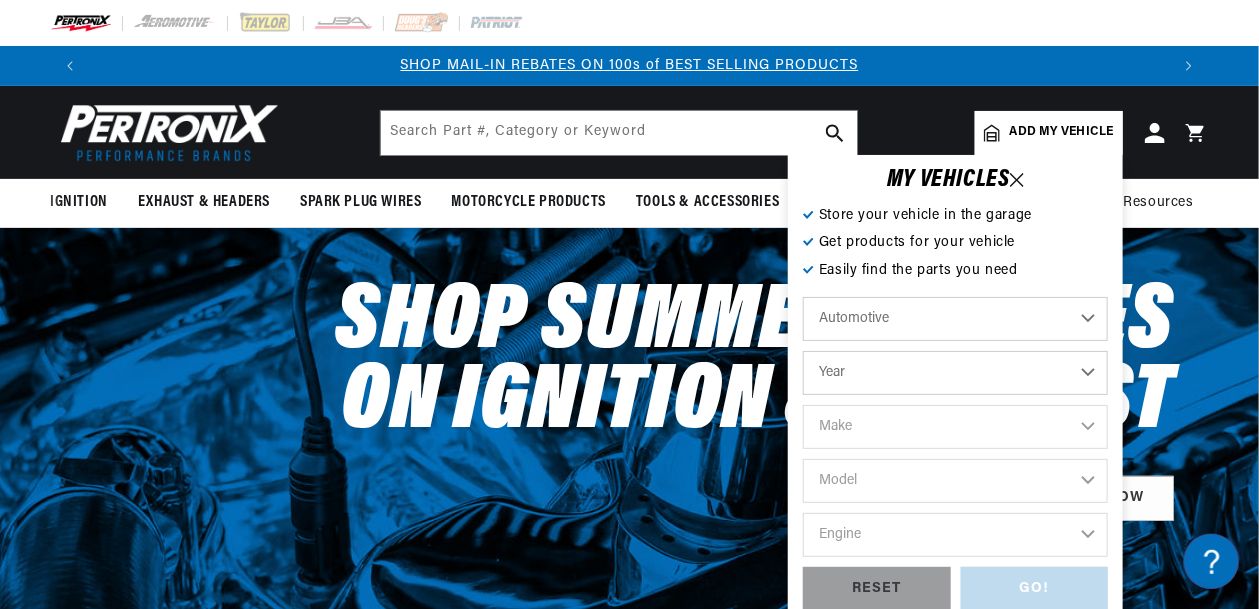 click on "Automotive
Agricultural
Industrial
Marine
Motorcycle" at bounding box center [955, 319] 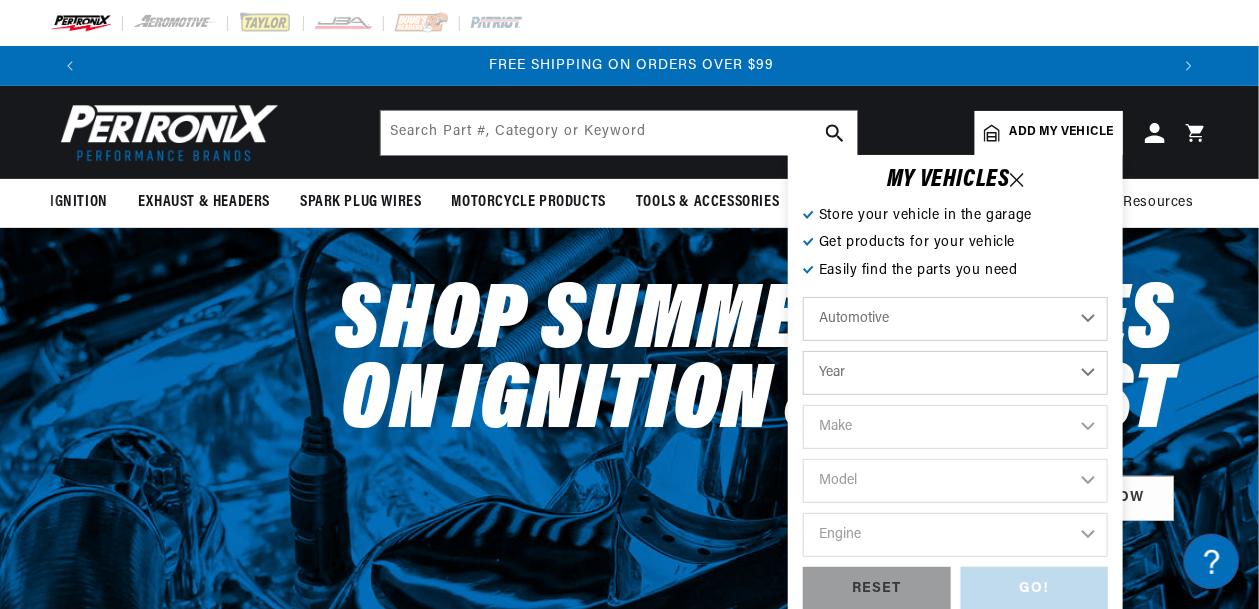 scroll, scrollTop: 0, scrollLeft: 2158, axis: horizontal 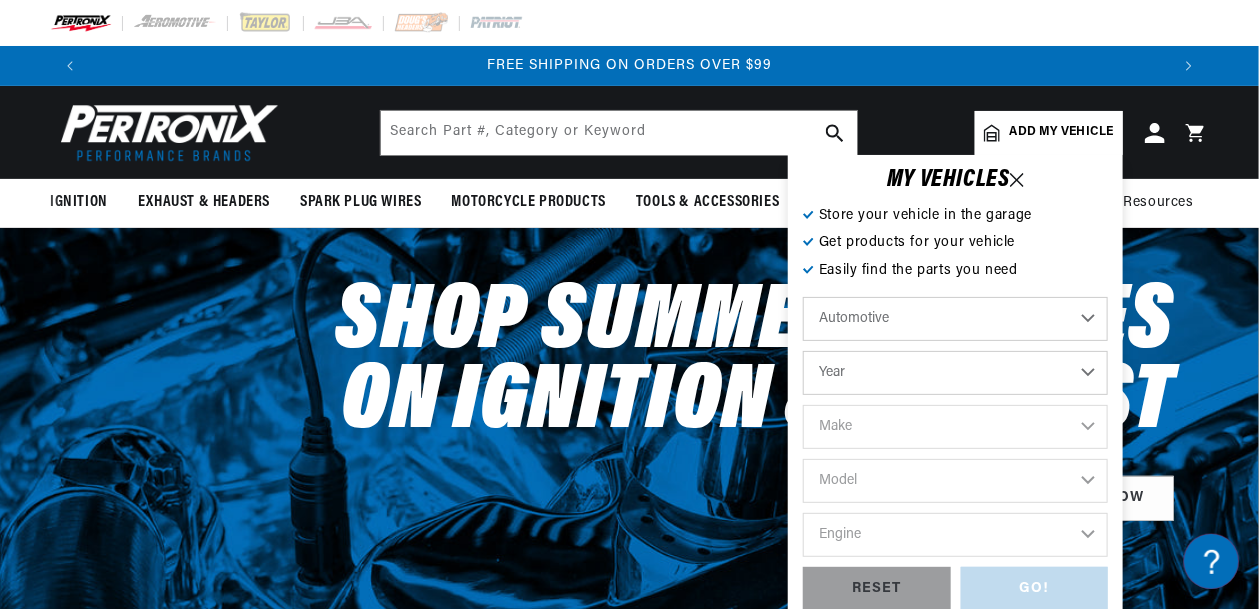 select on "1972" 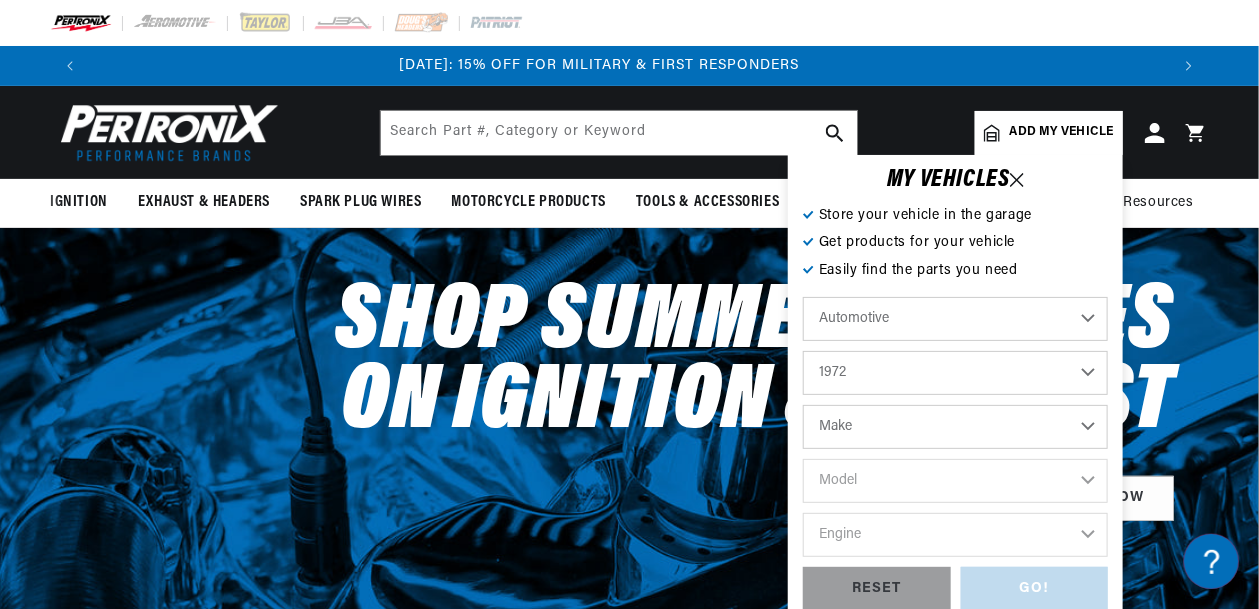 scroll, scrollTop: 0, scrollLeft: 0, axis: both 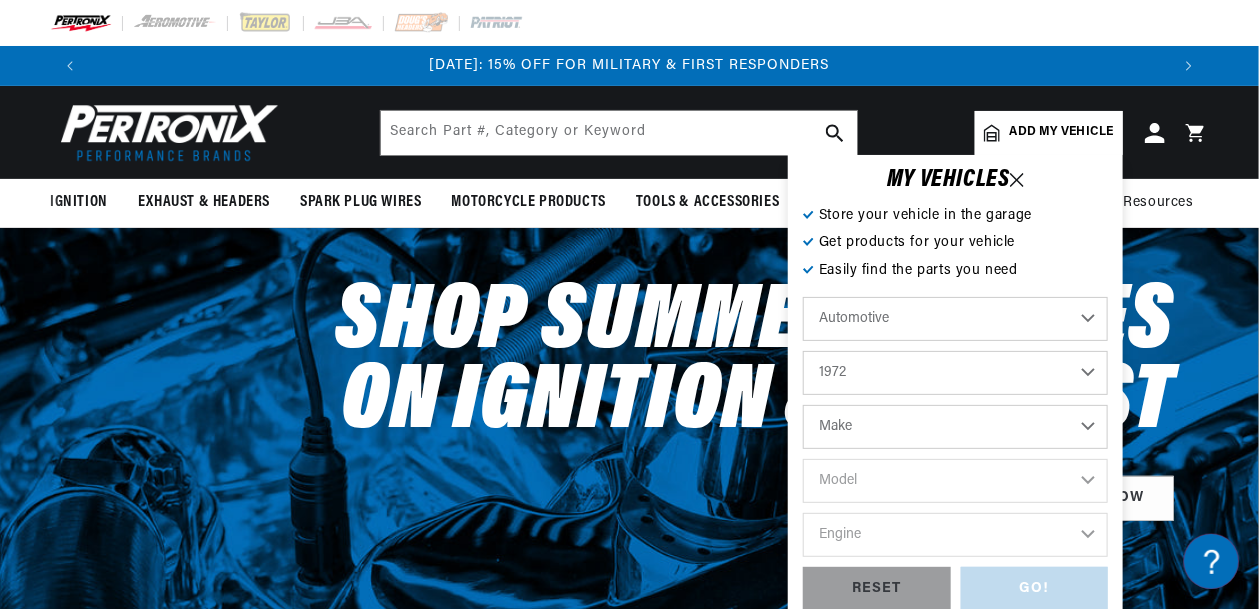 click on "Make
Alfa Romeo
American Motors
Aston Martin
Audi
Austin
BMW
Buick
Cadillac
Checker
Chevrolet
Chrysler
Citroen
DeTomaso
Dodge
Ferrari
Fiat
Ford
Ford (Europe)
GMC
IHC Truck
International
Jaguar
Jeep
Lamborghini
Lincoln
Lotus
Maserati
Mazda
Mercedes-Benz
Mercury
MG
Nissan
Oldsmobile Opel" at bounding box center [955, 427] 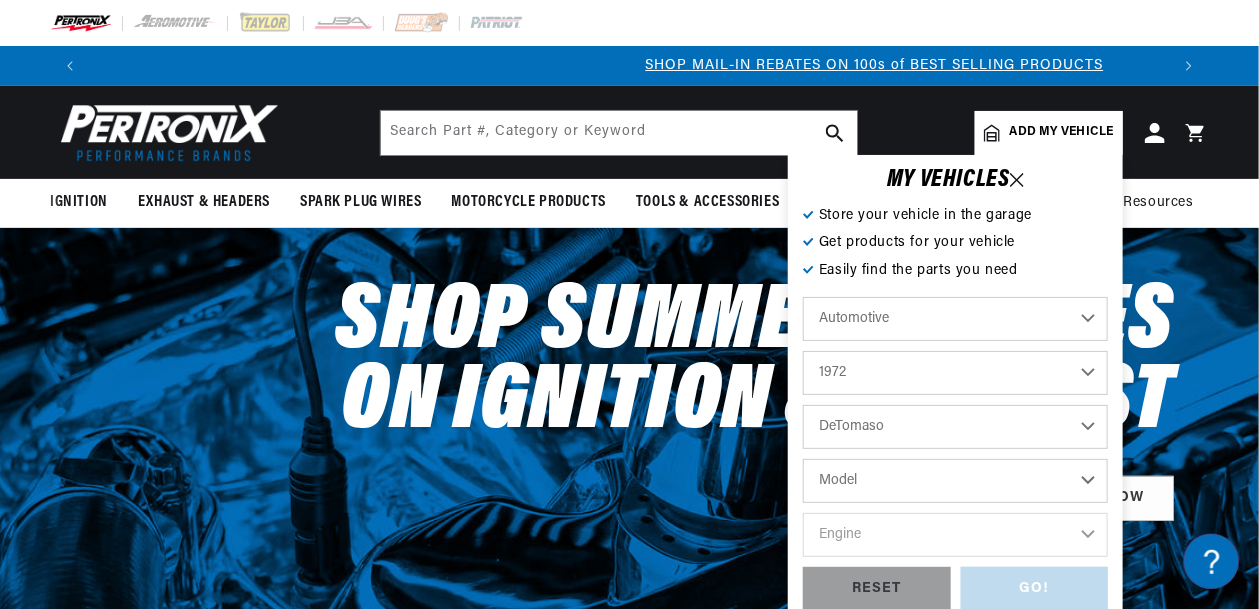 click on "Model
Pantera" at bounding box center (955, 481) 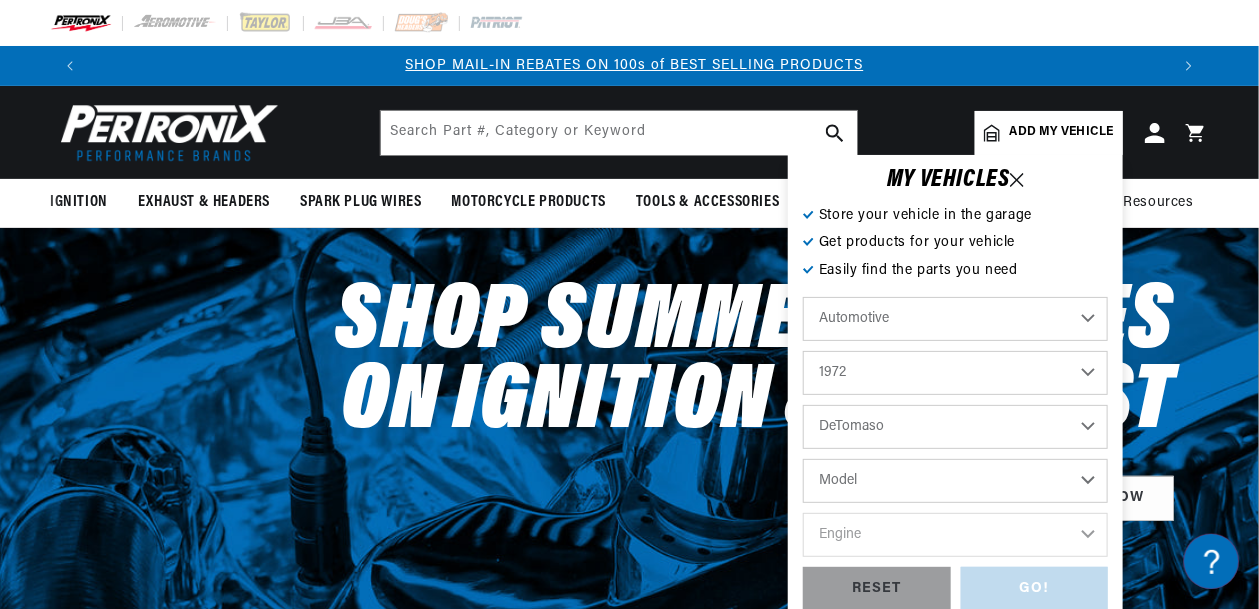 scroll, scrollTop: 0, scrollLeft: 1079, axis: horizontal 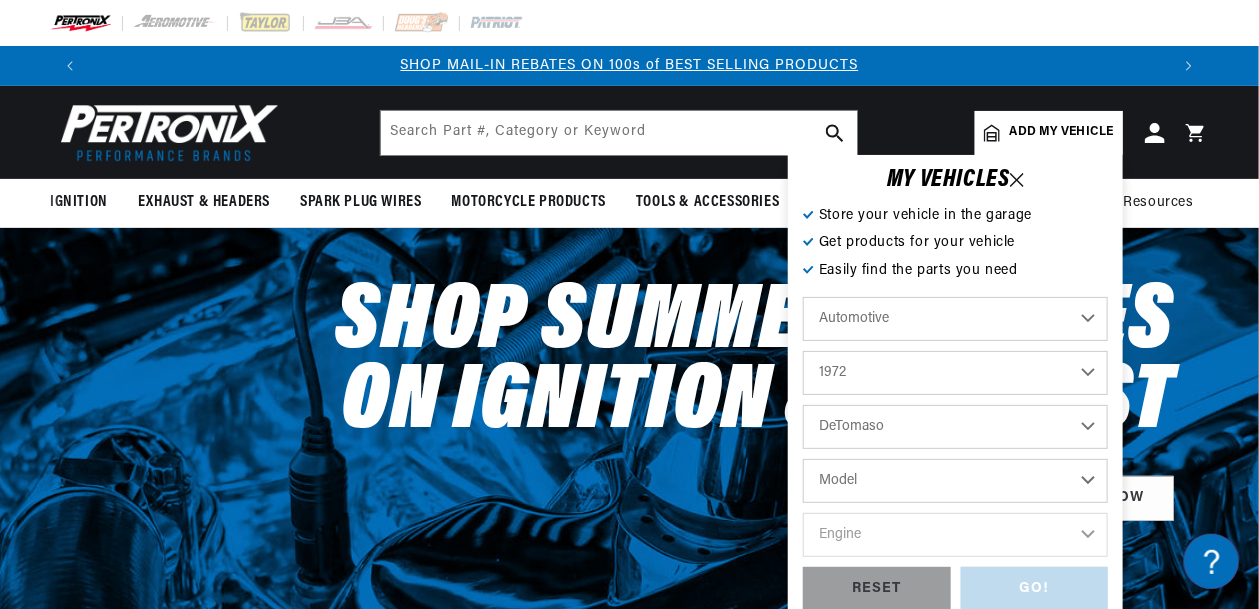 select on "Pantera" 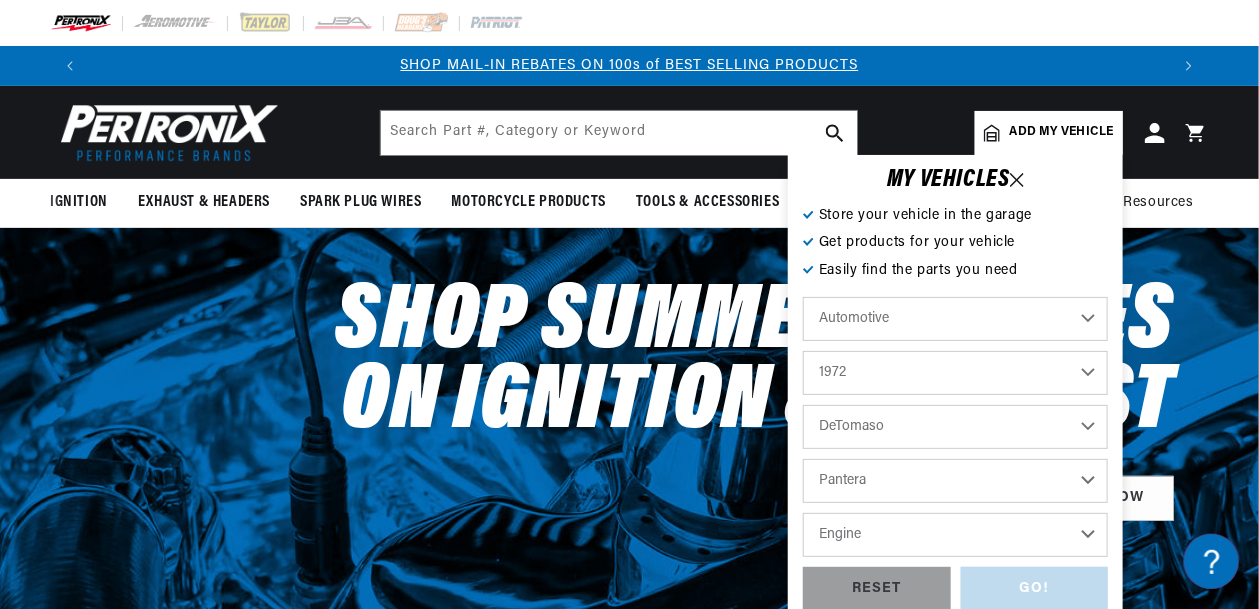 click on "Engine
5.8L" at bounding box center (955, 535) 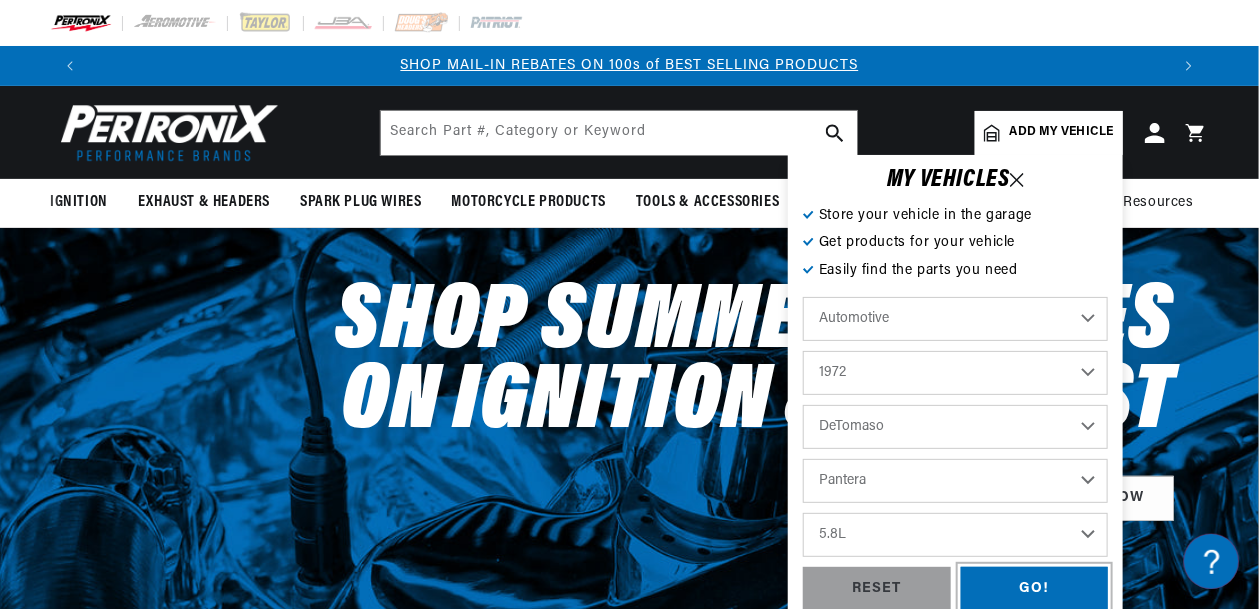 click on "GO!" at bounding box center (1035, 589) 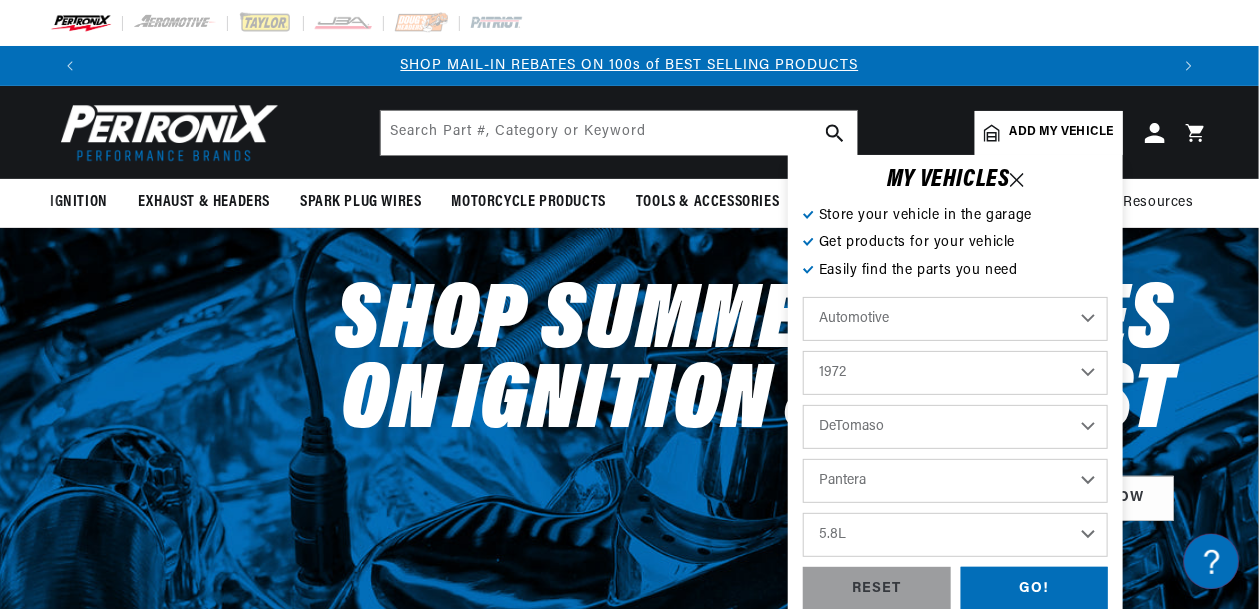 select on "1972" 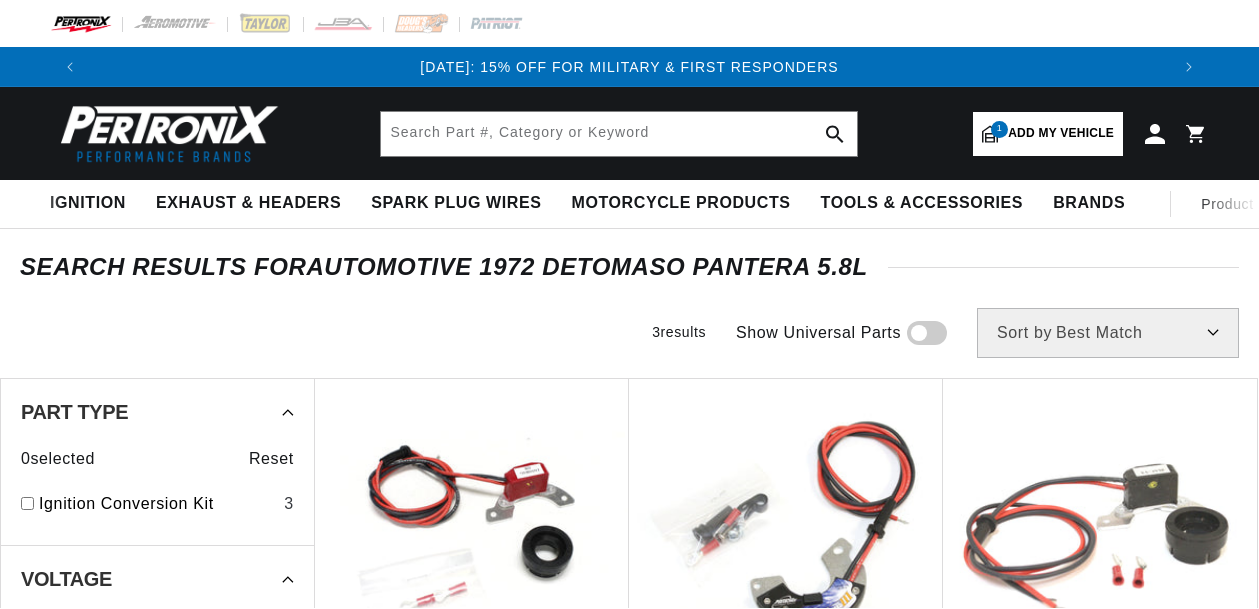 scroll, scrollTop: 0, scrollLeft: 0, axis: both 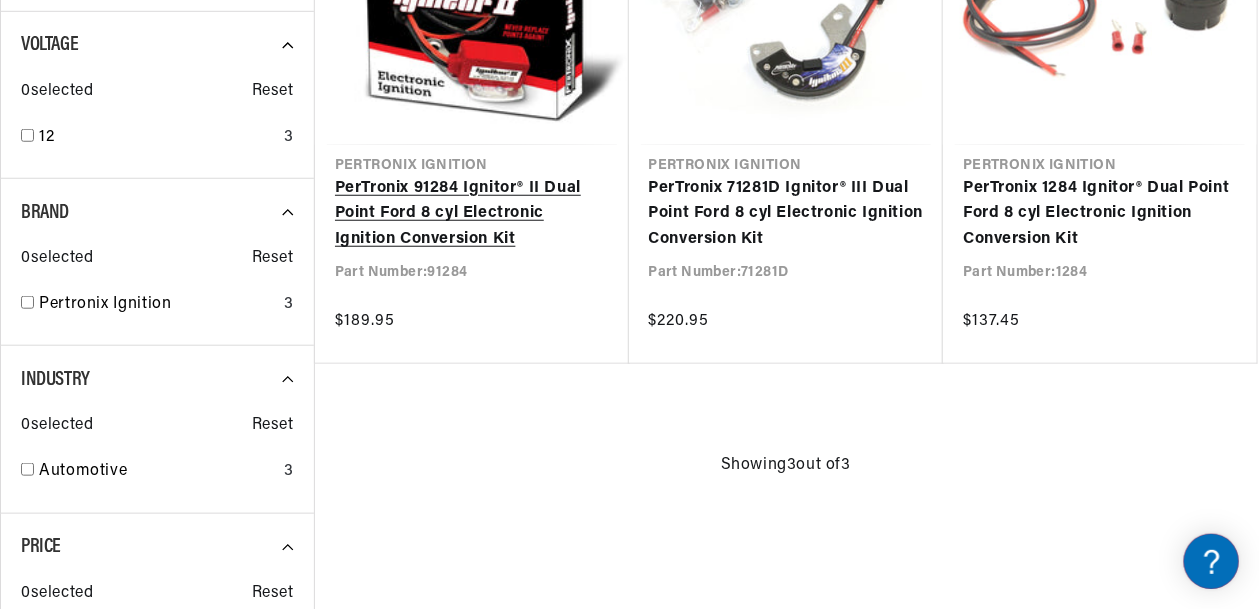 click on "PerTronix 91284 Ignitor® II Dual Point Ford 8 cyl Electronic Ignition Conversion Kit" at bounding box center (472, 214) 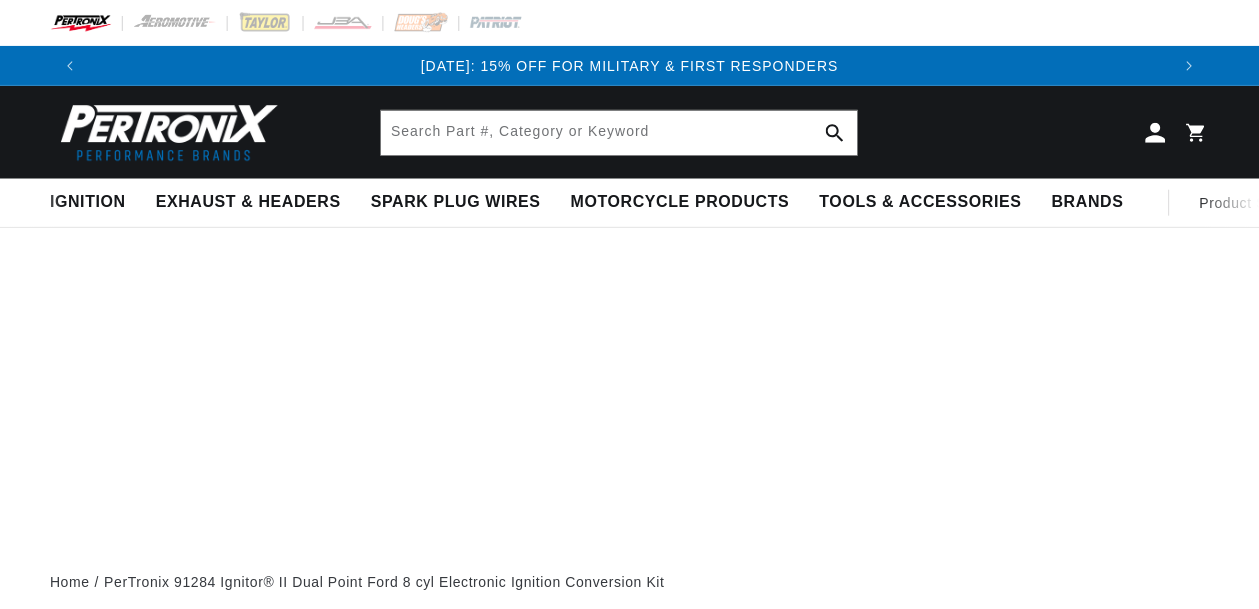 scroll, scrollTop: 0, scrollLeft: 0, axis: both 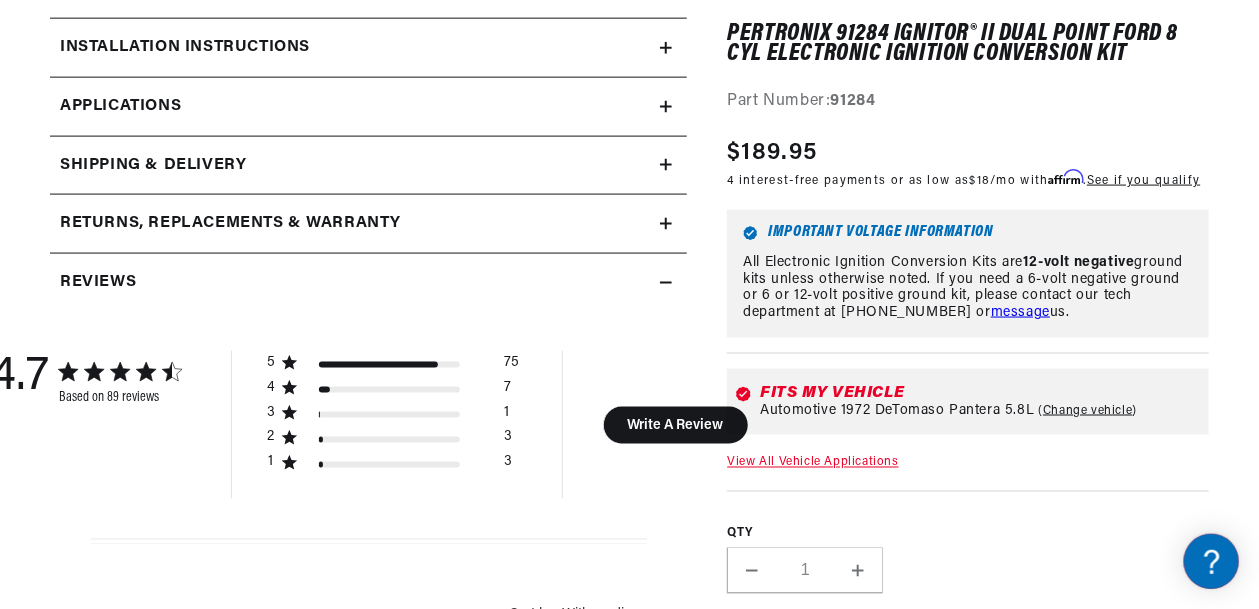 click on "89 Reviews" at bounding box center (629, 747) 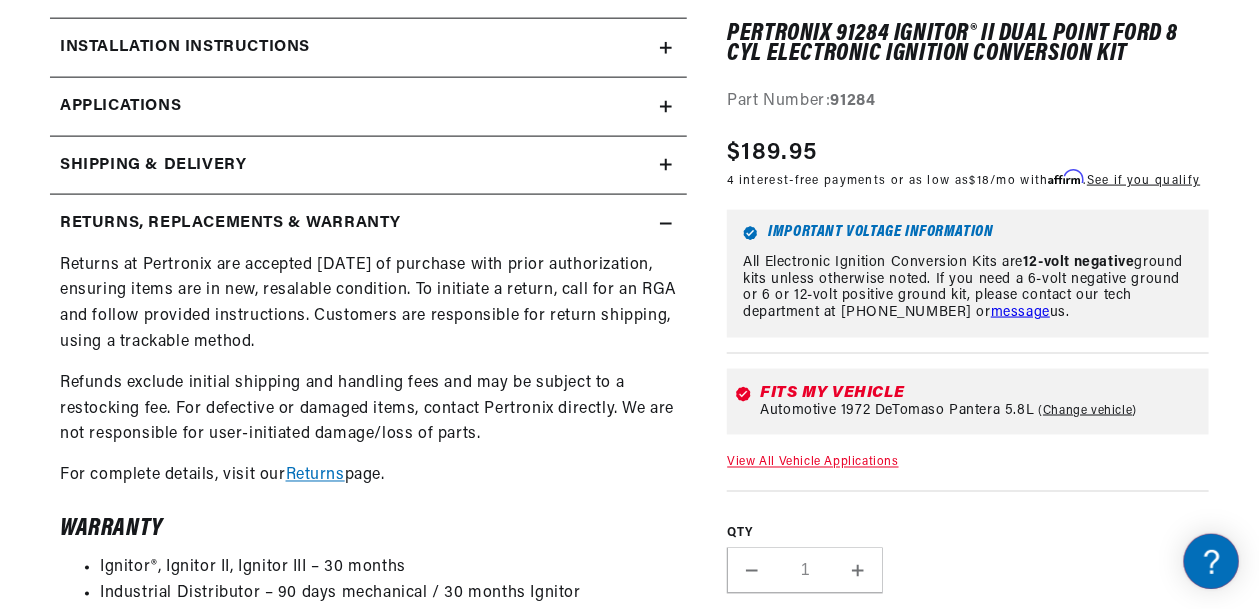 scroll, scrollTop: 0, scrollLeft: 1079, axis: horizontal 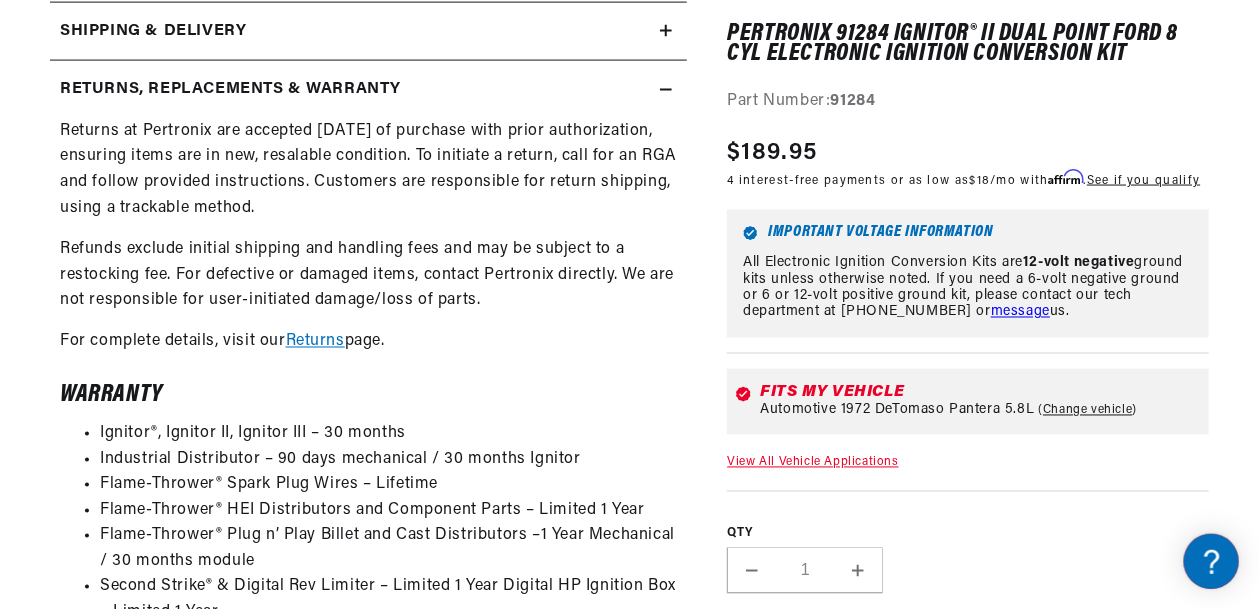 click on "89 Reviews" at bounding box center [629, 1111] 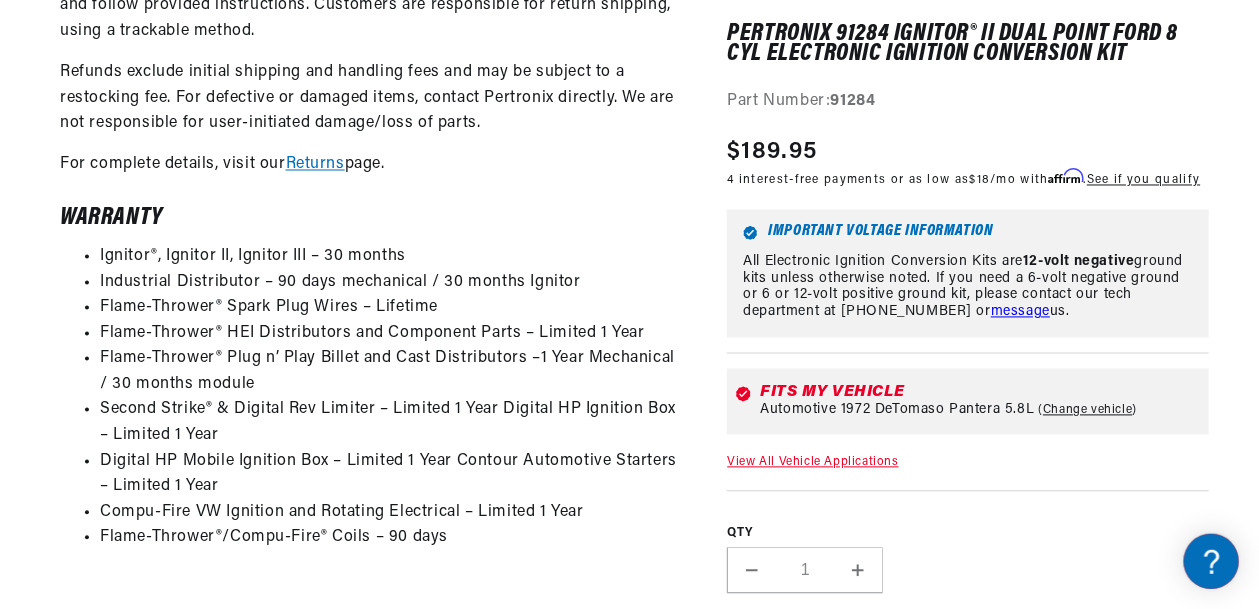 scroll, scrollTop: 1333, scrollLeft: 0, axis: vertical 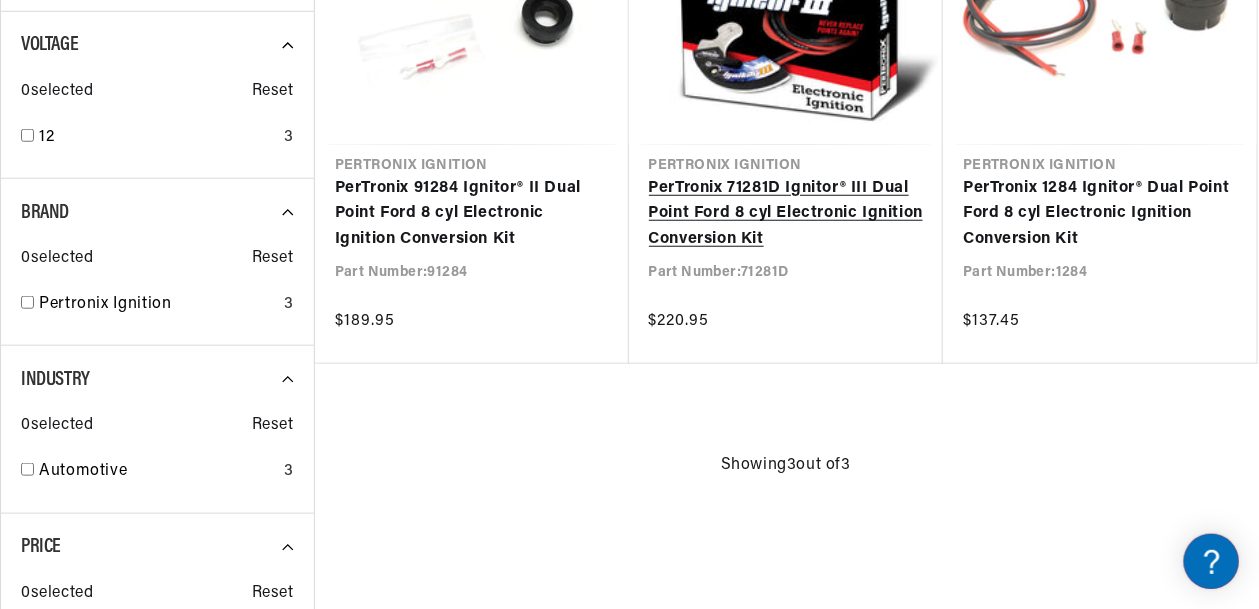 click on "PerTronix 71281D Ignitor® III Dual Point Ford 8 cyl Electronic Ignition Conversion Kit" at bounding box center (786, 214) 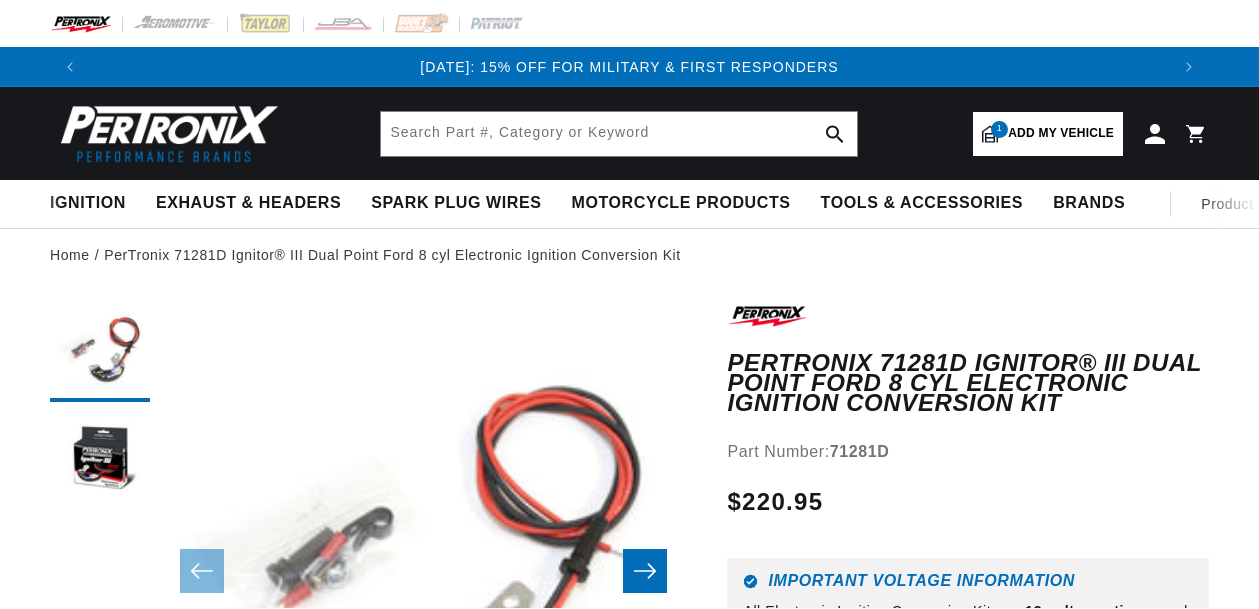 scroll, scrollTop: 0, scrollLeft: 0, axis: both 